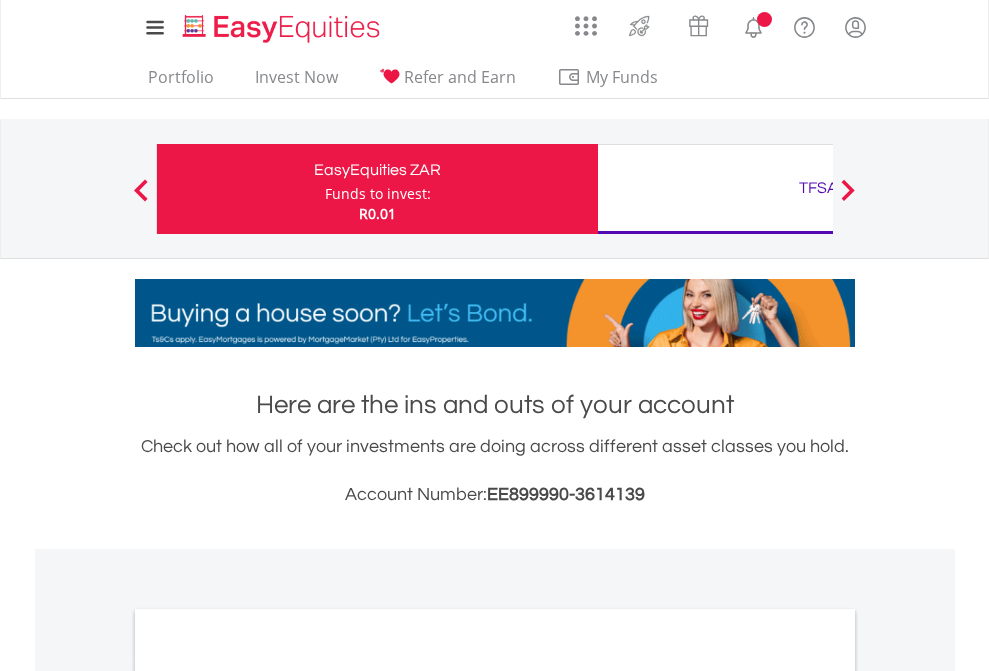 scroll, scrollTop: 0, scrollLeft: 0, axis: both 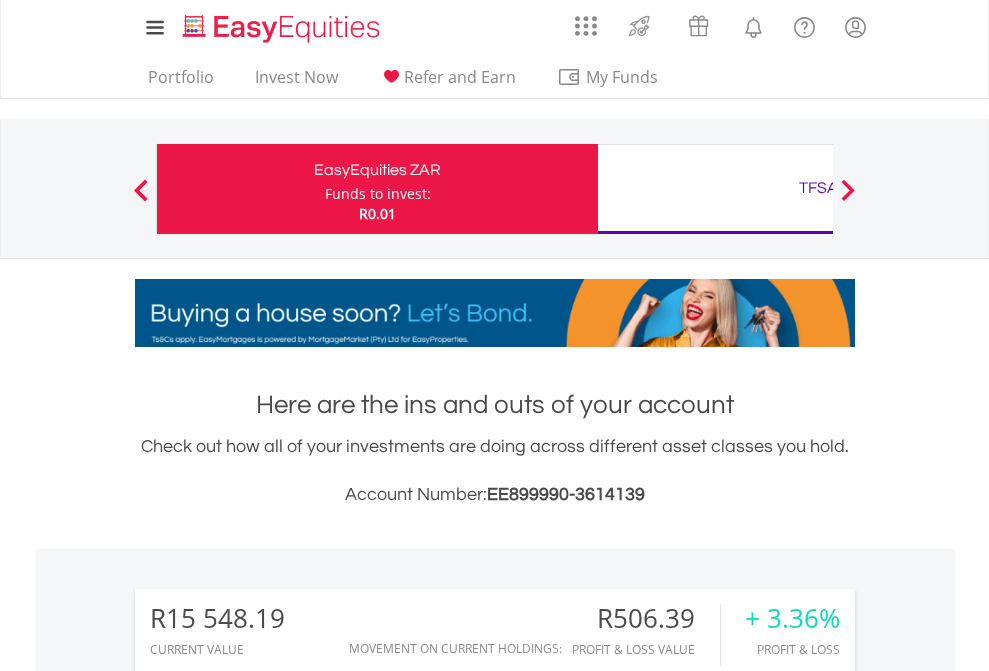 click on "Funds to invest:" at bounding box center [378, 194] 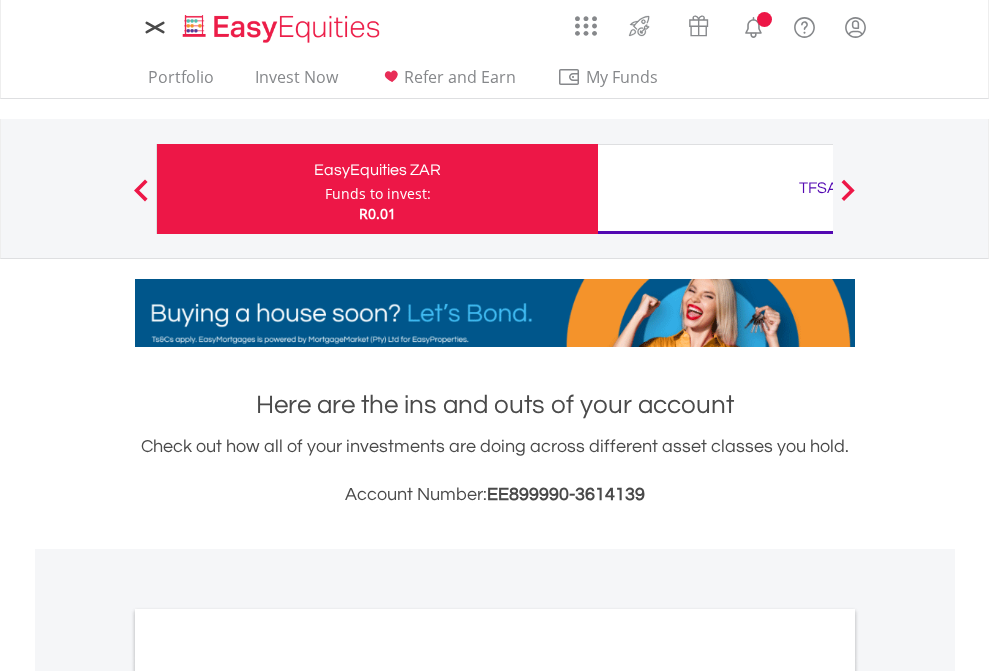 scroll, scrollTop: 0, scrollLeft: 0, axis: both 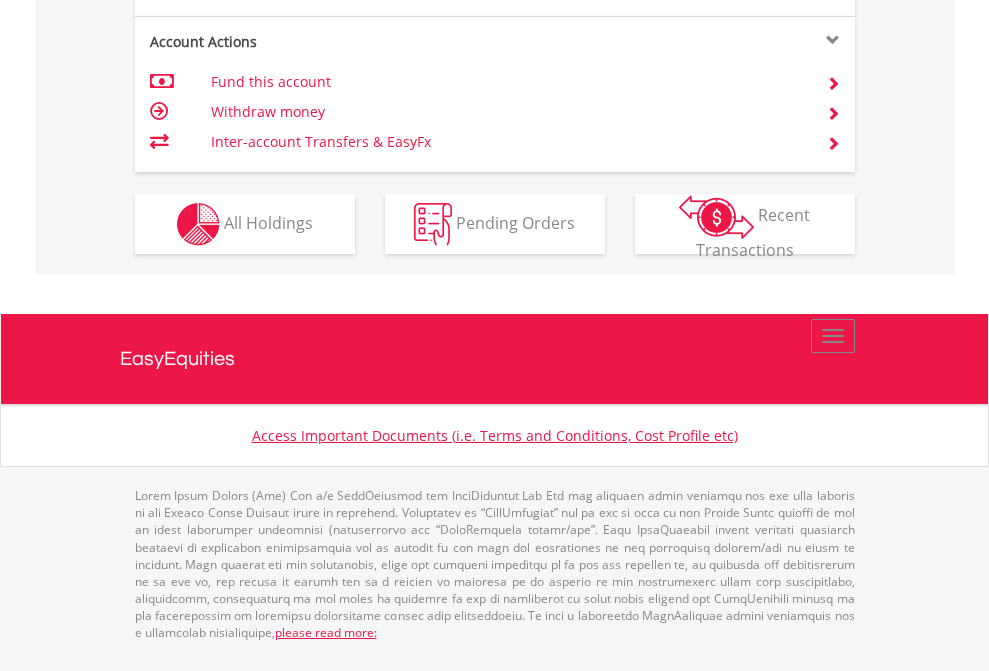 click on "Investment types" at bounding box center [706, -337] 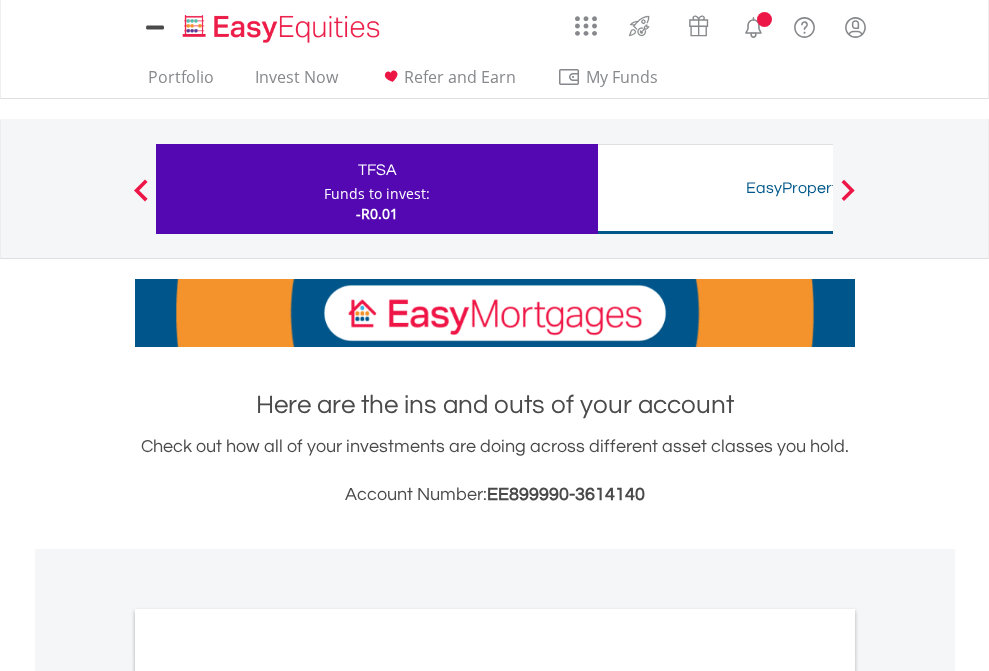 scroll, scrollTop: 0, scrollLeft: 0, axis: both 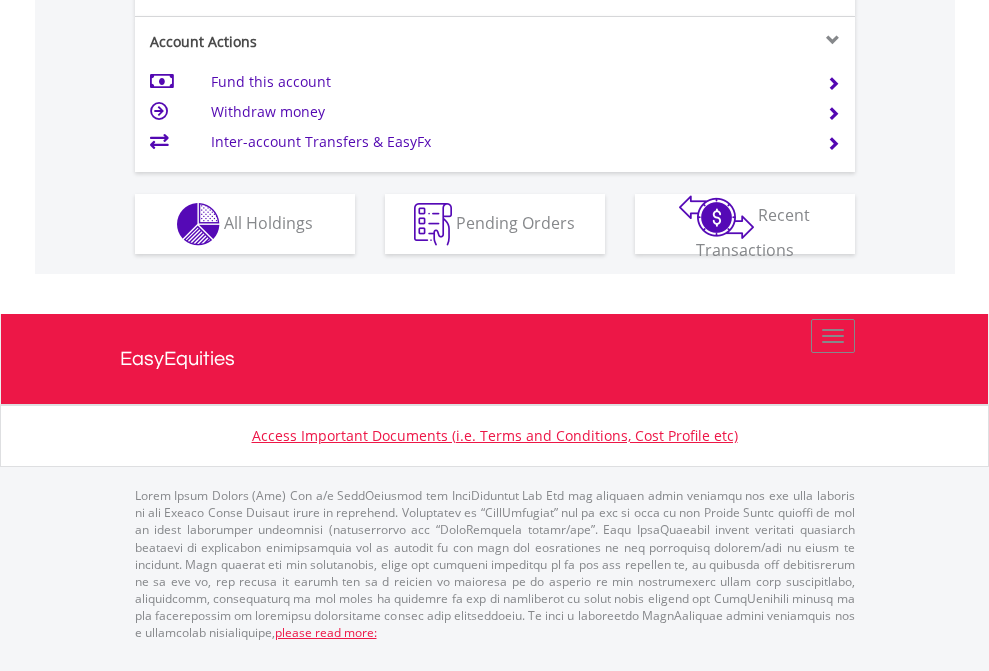 click on "Investment types" at bounding box center (706, -337) 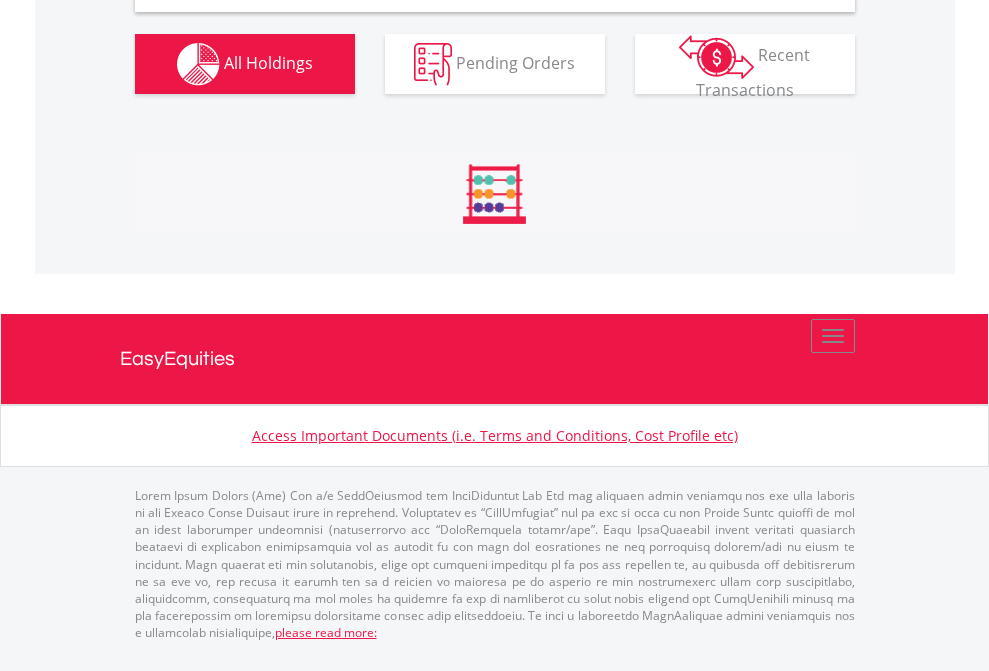 scroll, scrollTop: 1933, scrollLeft: 0, axis: vertical 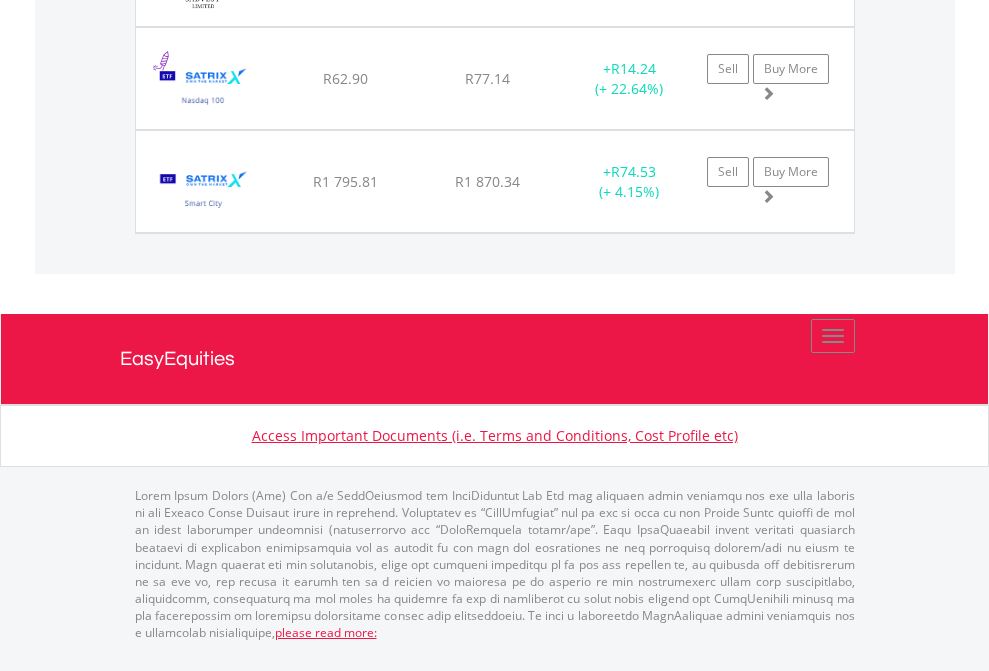 click on "TFSA" at bounding box center (818, -1483) 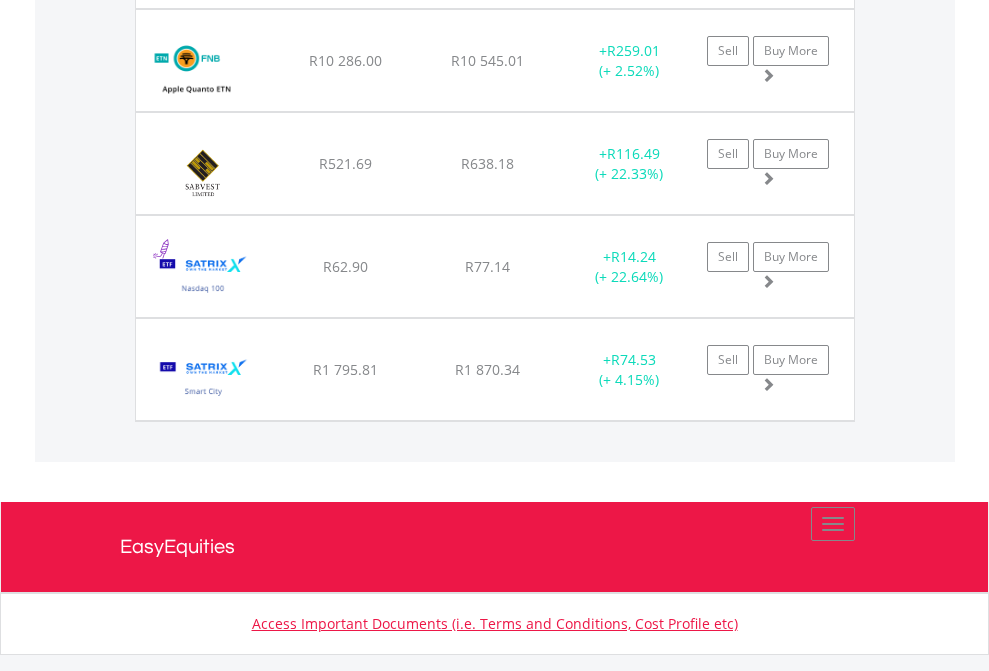 scroll, scrollTop: 144, scrollLeft: 0, axis: vertical 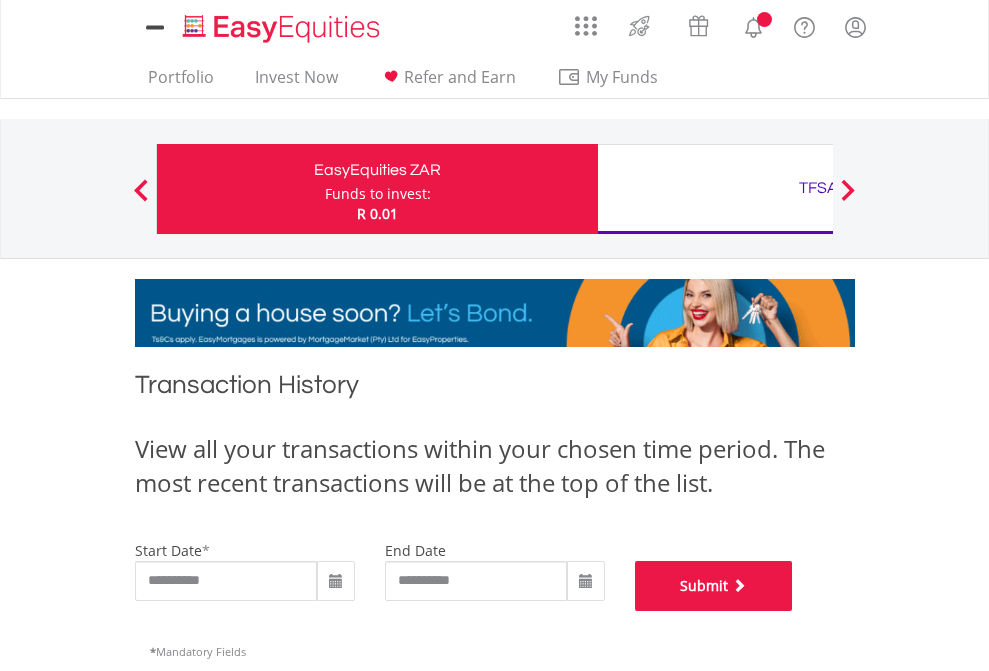 click on "Submit" at bounding box center [714, 586] 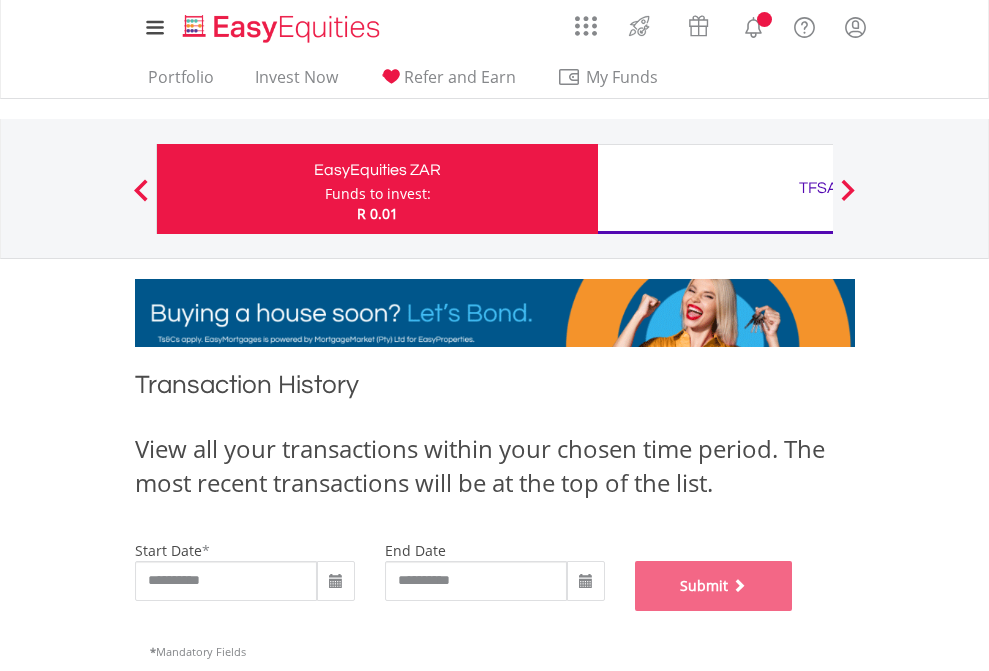 scroll, scrollTop: 811, scrollLeft: 0, axis: vertical 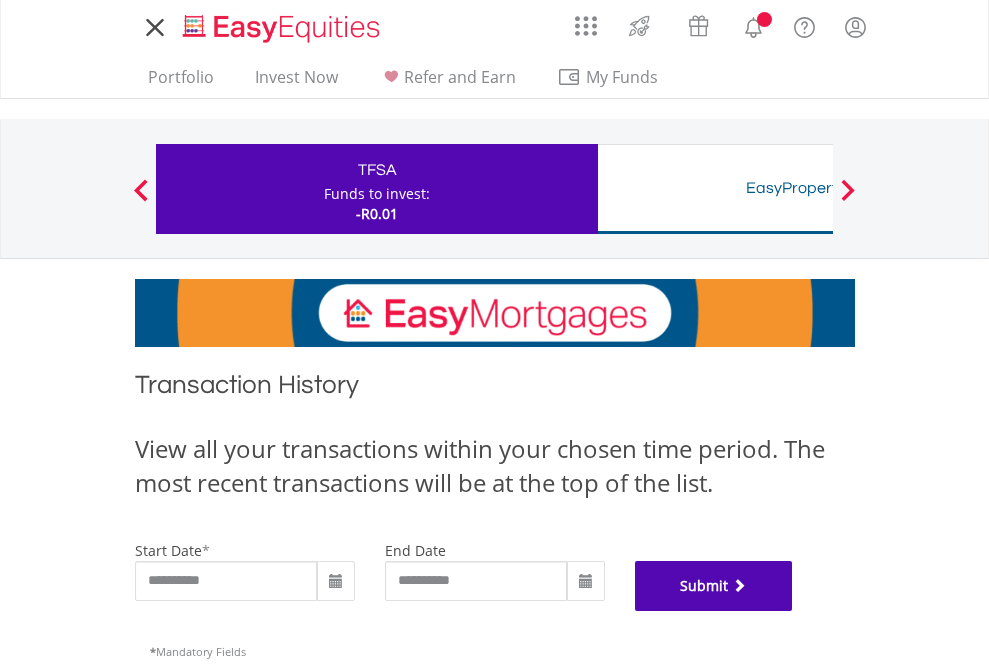 click on "Submit" at bounding box center [714, 586] 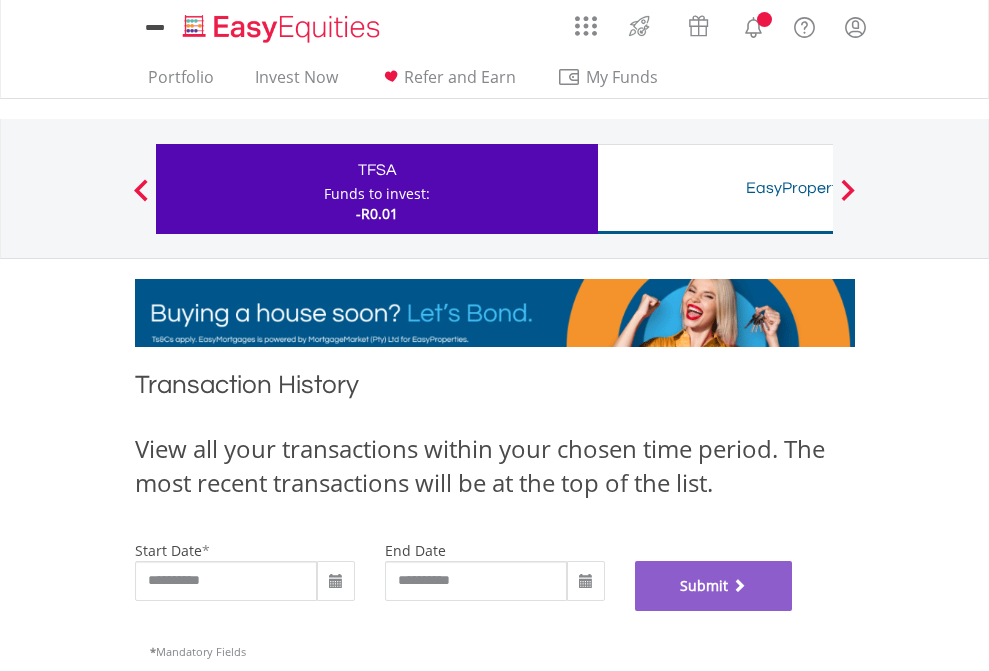 scroll, scrollTop: 811, scrollLeft: 0, axis: vertical 